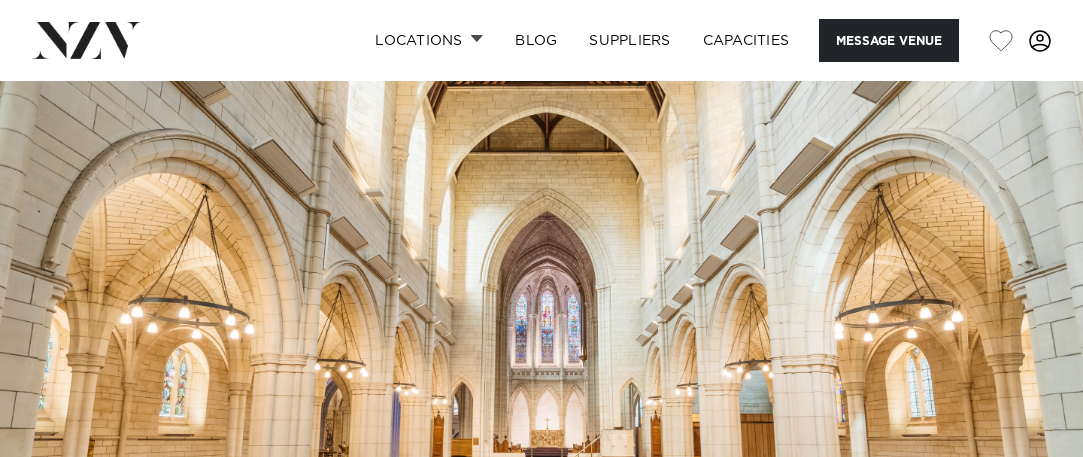 scroll, scrollTop: 0, scrollLeft: 0, axis: both 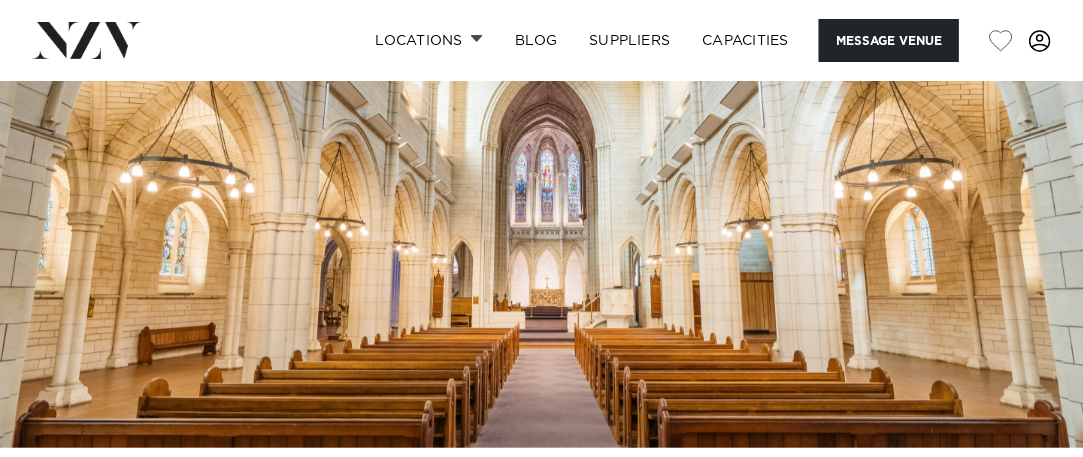 click at bounding box center (541, 194) 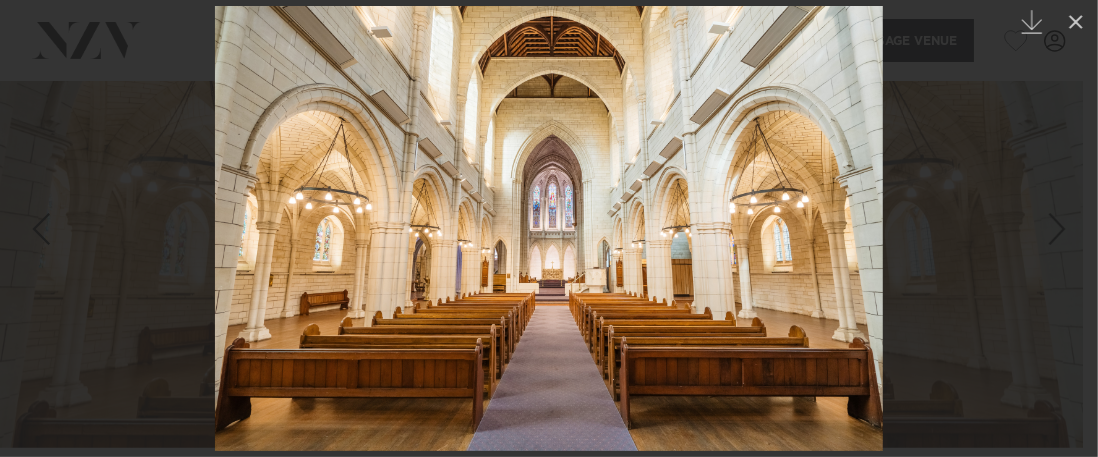 click at bounding box center (549, 228) 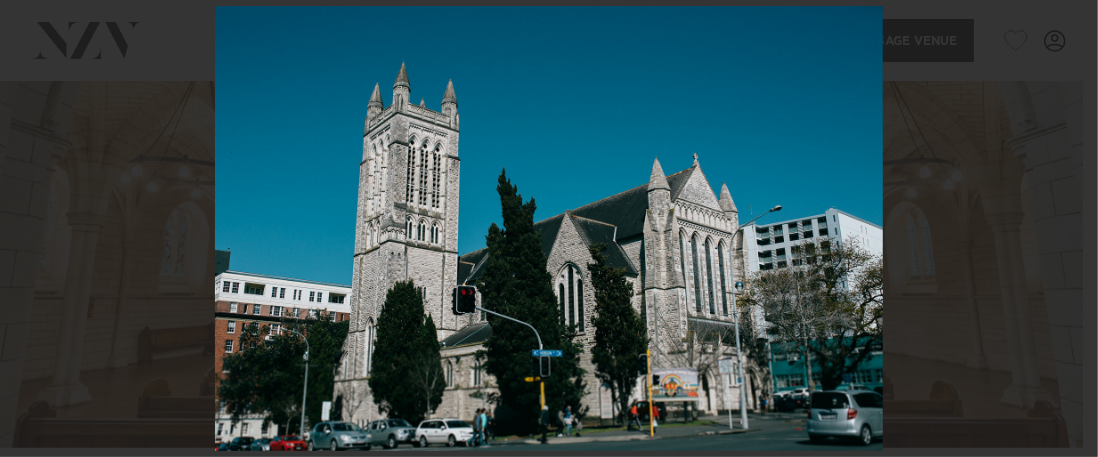 click at bounding box center (549, 228) 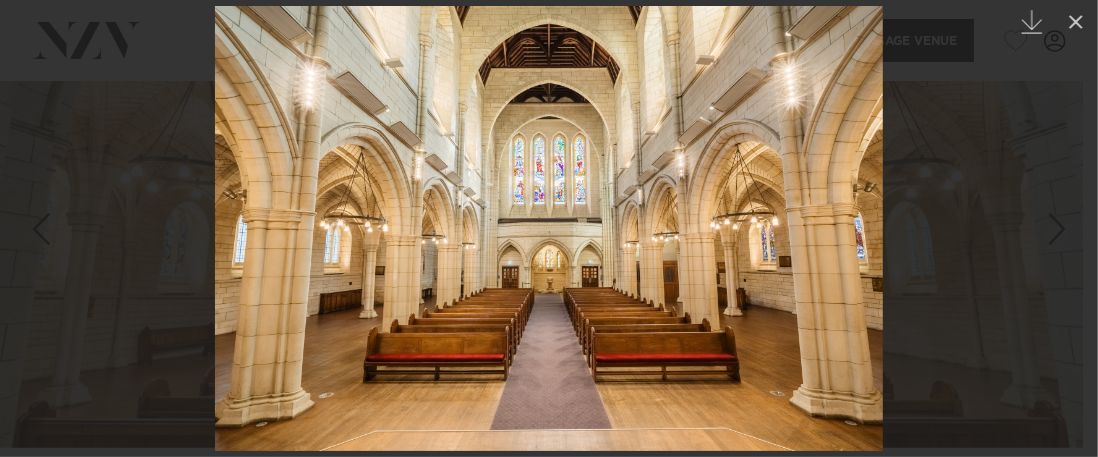 click at bounding box center (549, 228) 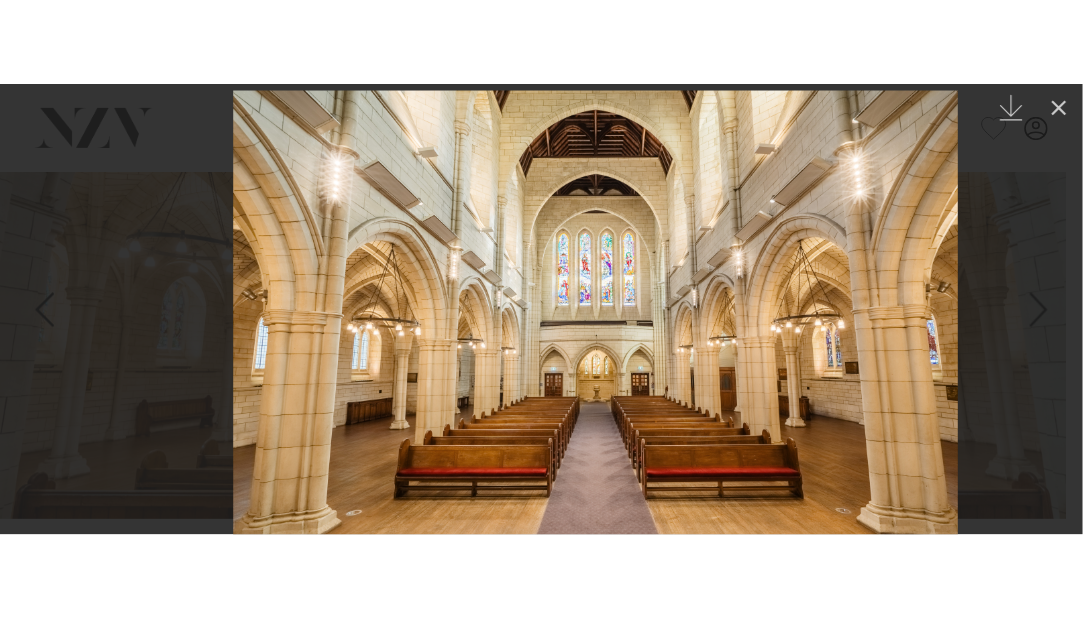 scroll, scrollTop: 141, scrollLeft: 0, axis: vertical 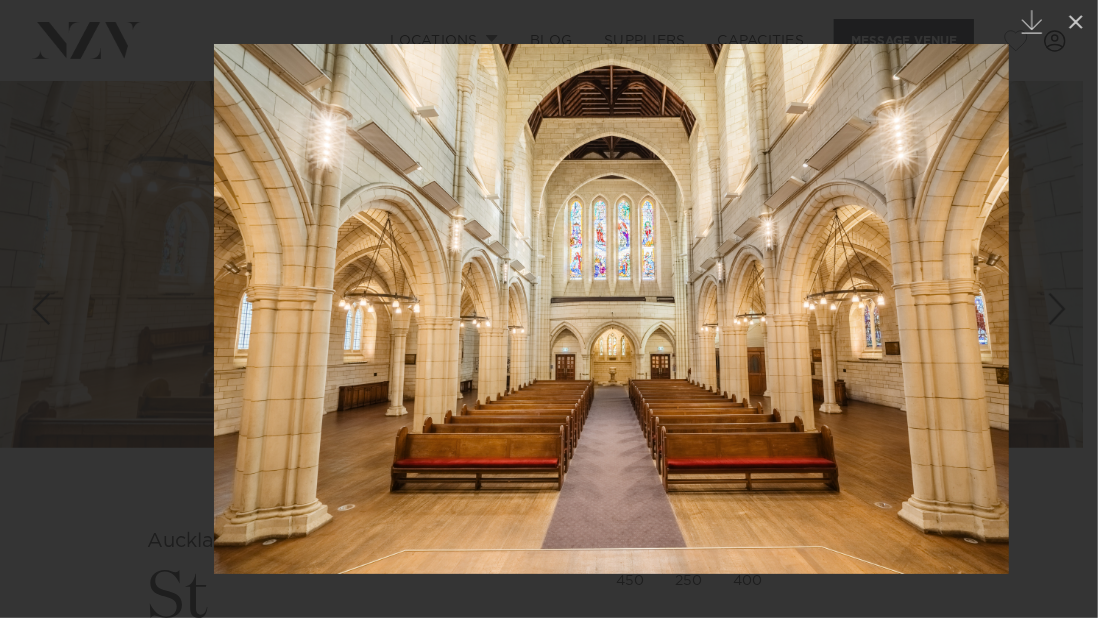 drag, startPoint x: 639, startPoint y: 450, endPoint x: 686, endPoint y: 454, distance: 47.169907 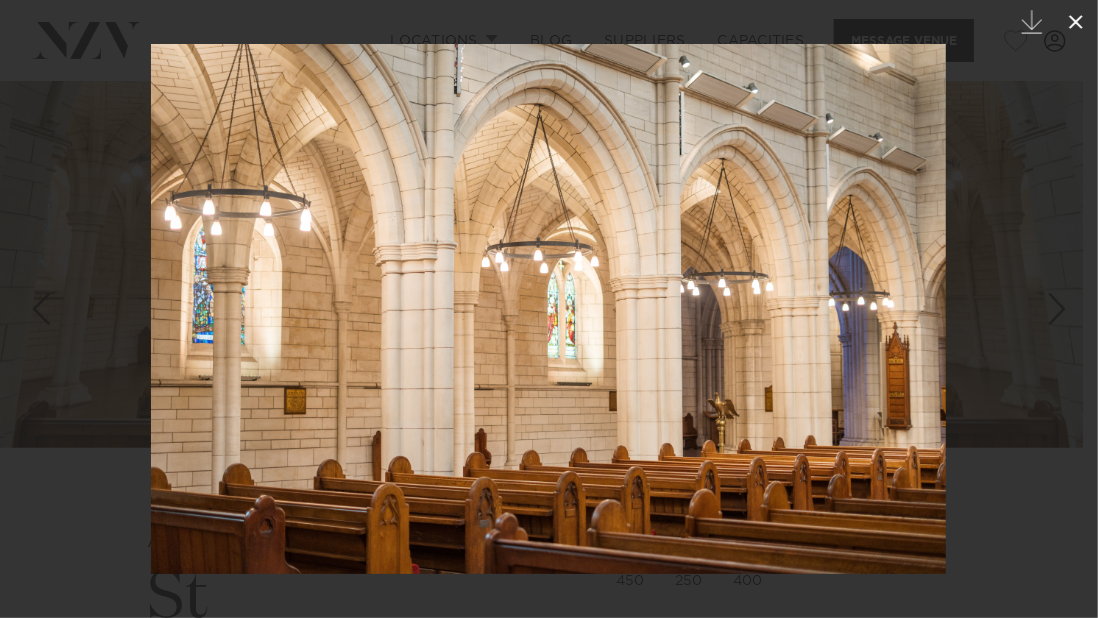 click 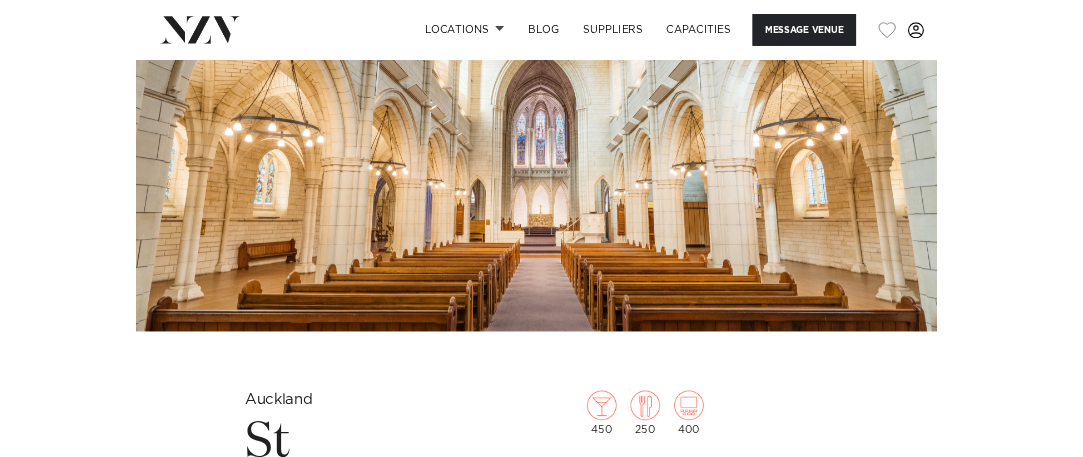 scroll, scrollTop: 0, scrollLeft: 0, axis: both 